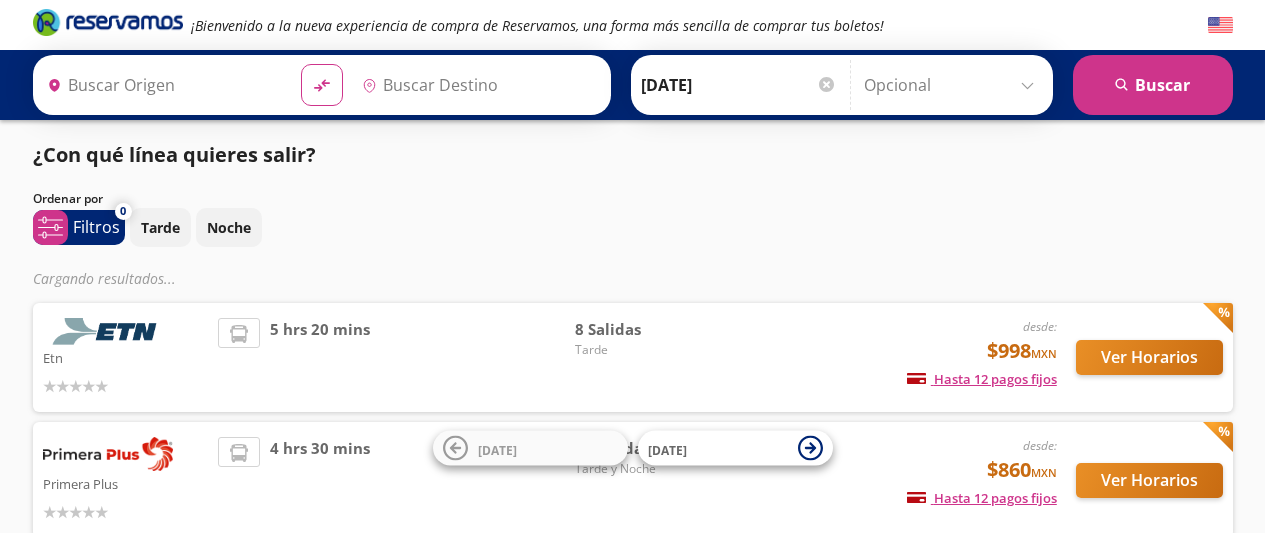 type on "[GEOGRAPHIC_DATA], [GEOGRAPHIC_DATA]" 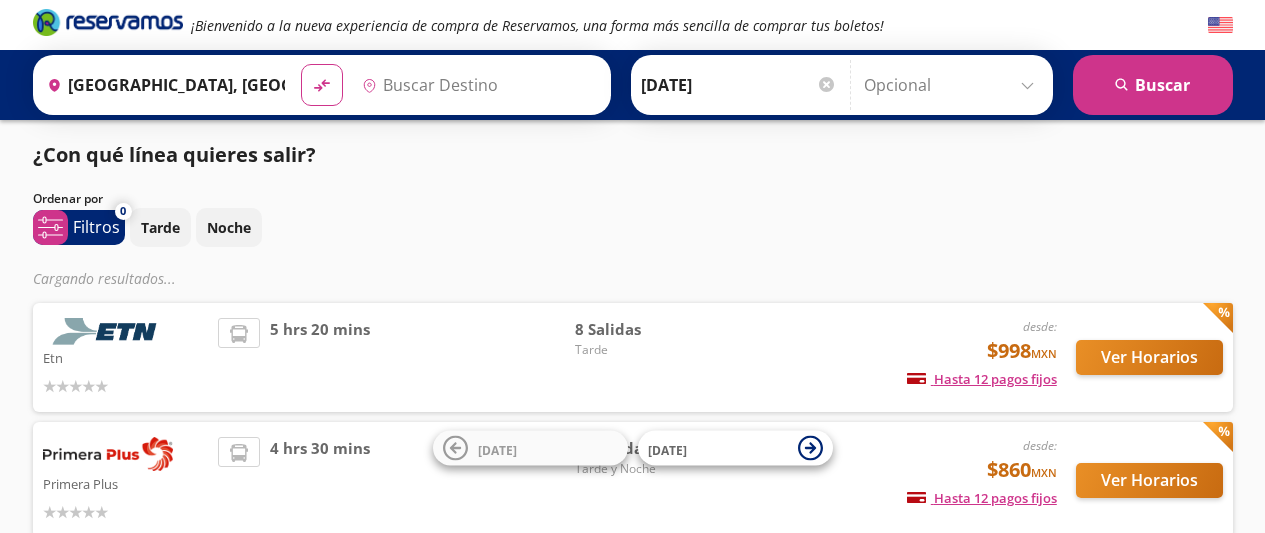 type on "[GEOGRAPHIC_DATA], [GEOGRAPHIC_DATA]" 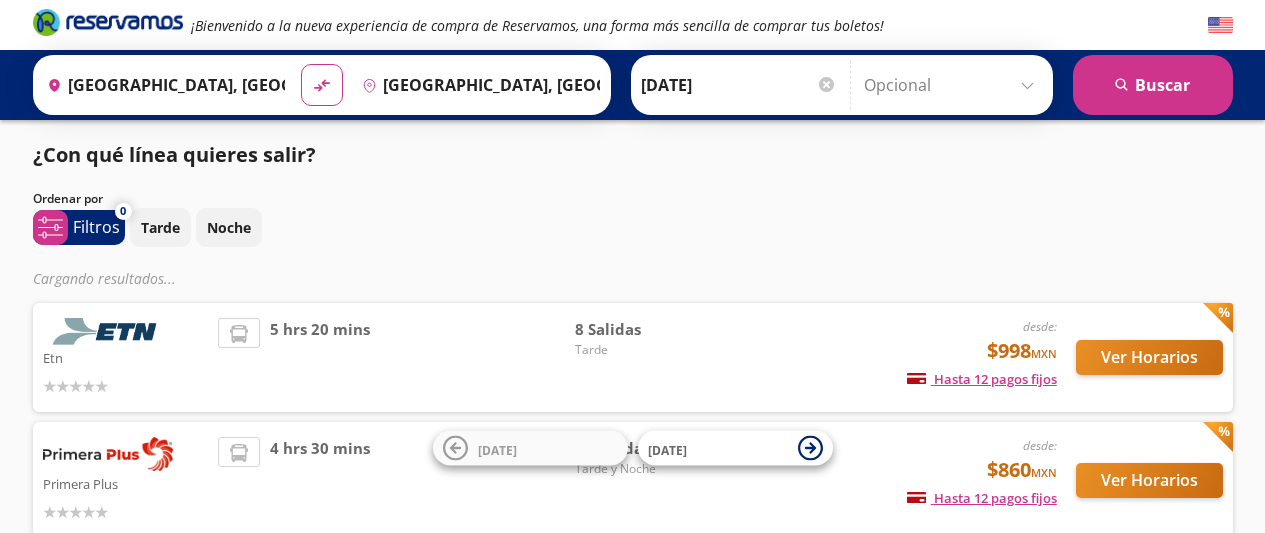 scroll, scrollTop: 0, scrollLeft: 0, axis: both 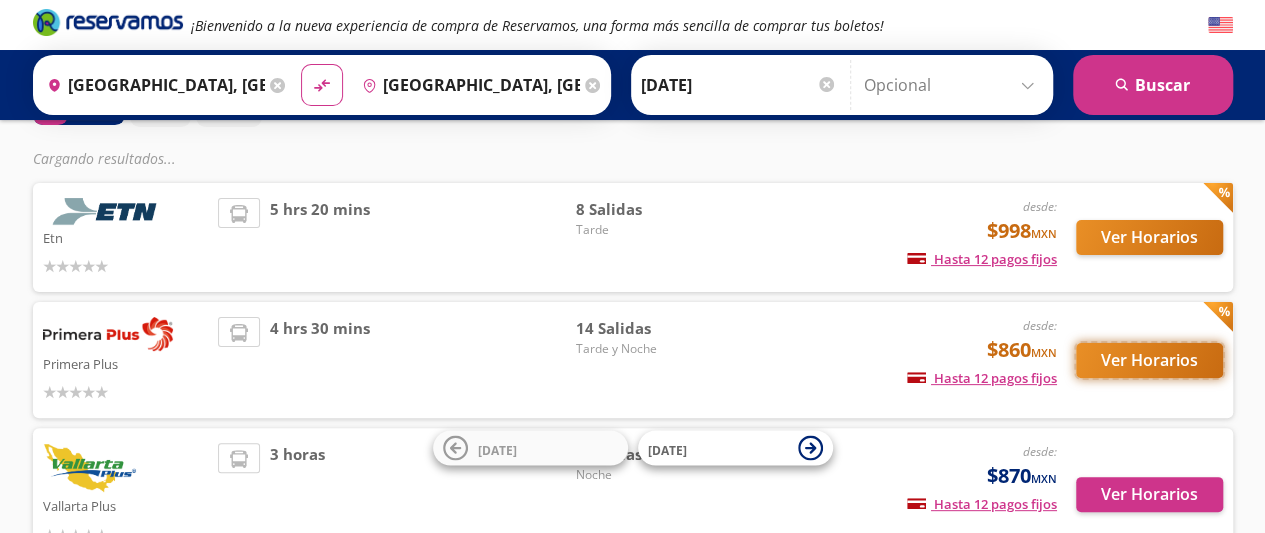 click on "Ver Horarios" at bounding box center (1149, 360) 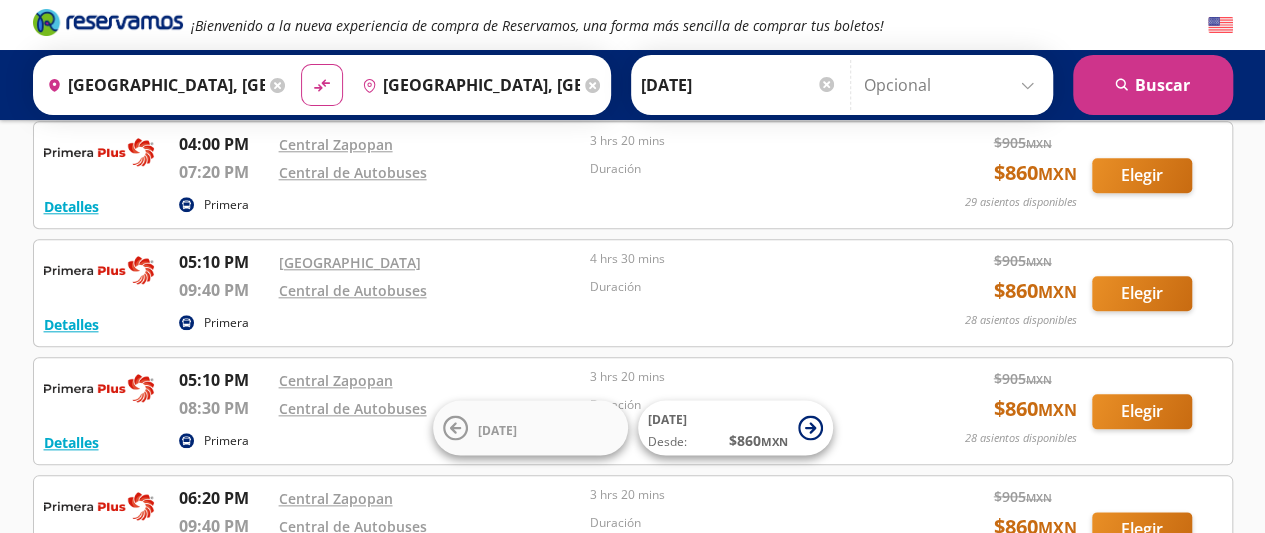 scroll, scrollTop: 963, scrollLeft: 0, axis: vertical 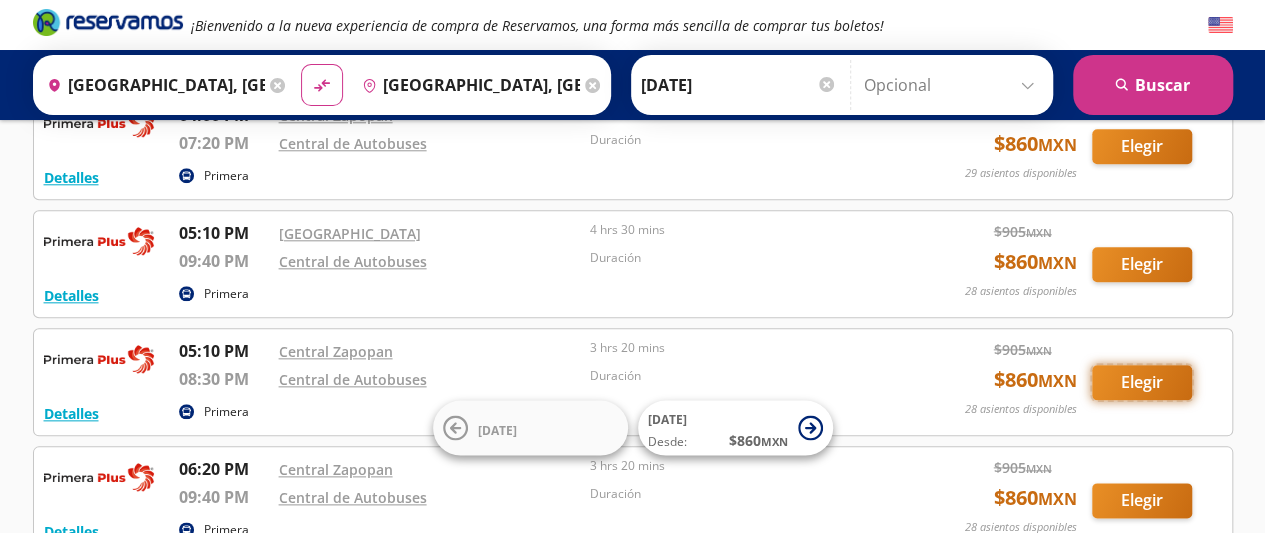 click on "Elegir" at bounding box center [1142, 382] 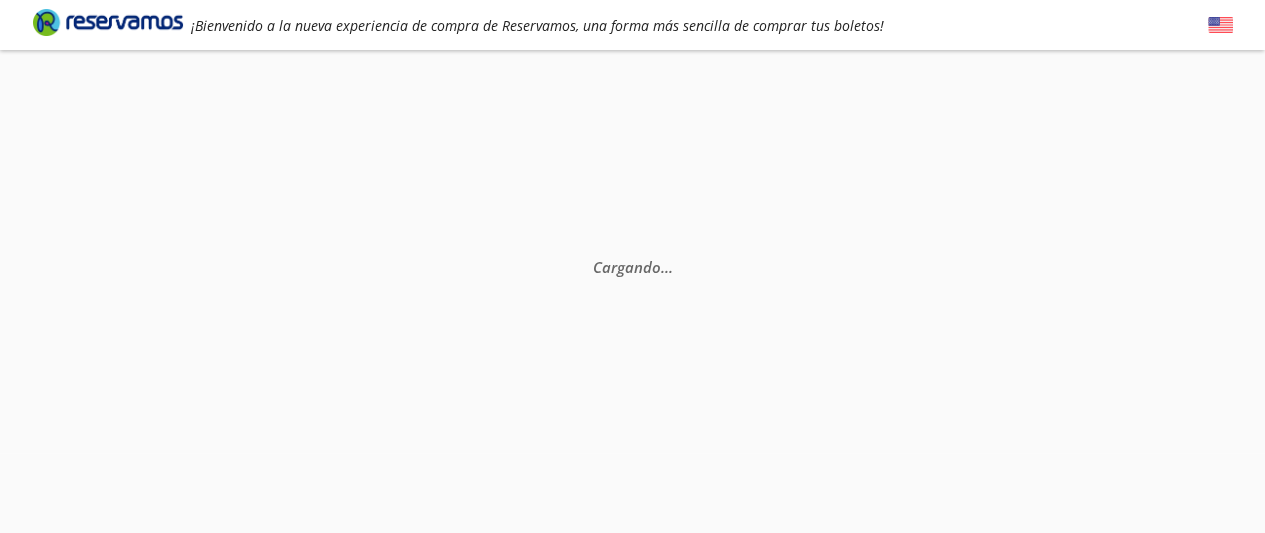 scroll, scrollTop: 0, scrollLeft: 0, axis: both 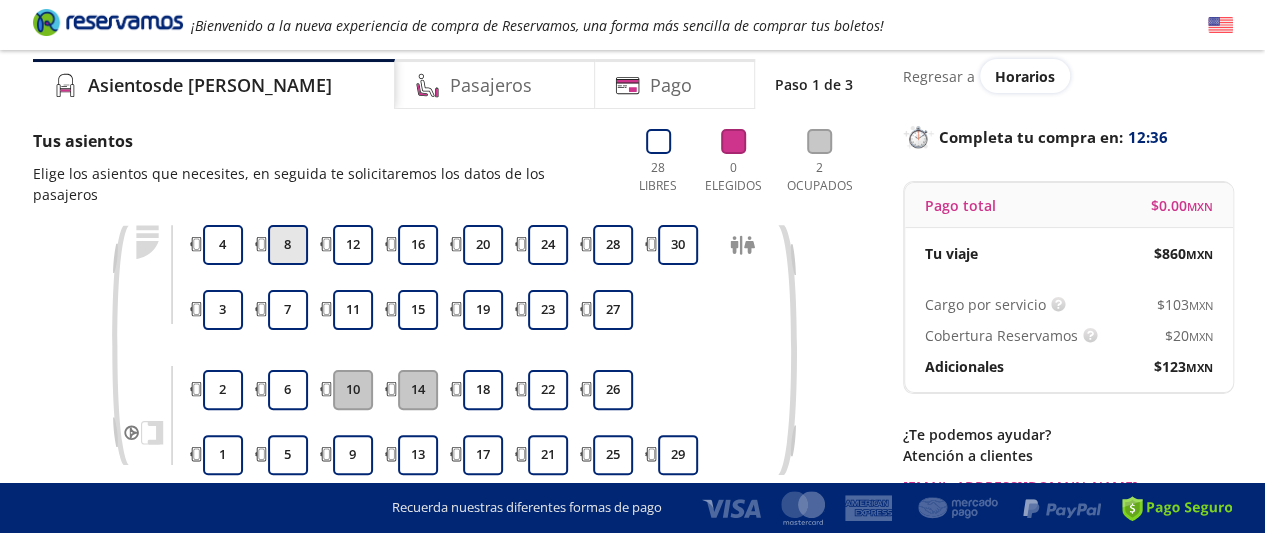 click on "8" at bounding box center [288, 245] 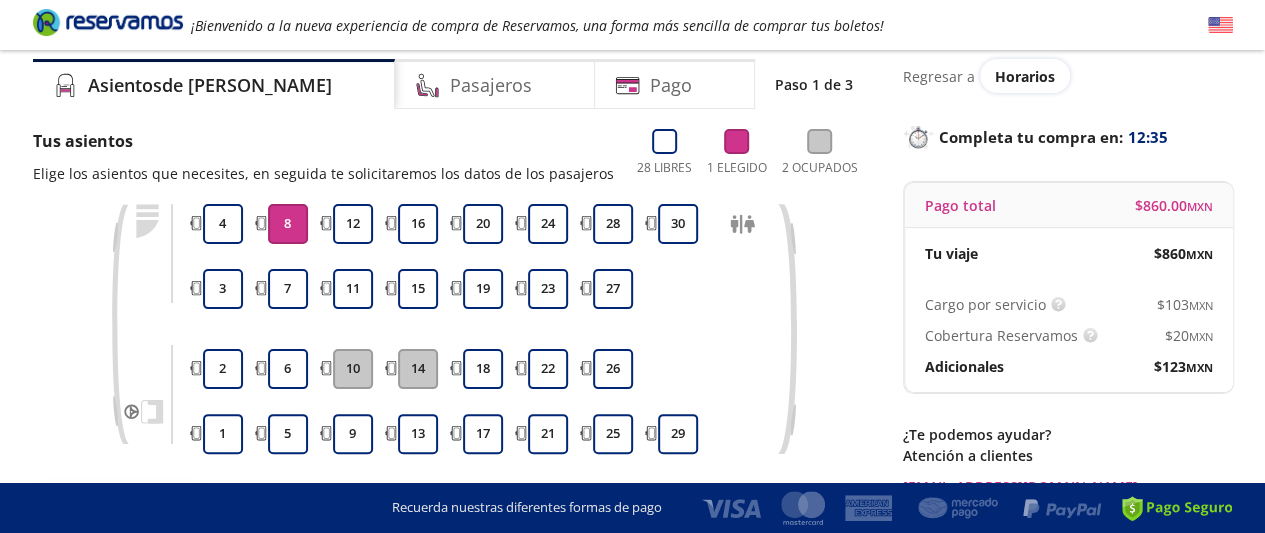 scroll, scrollTop: 234, scrollLeft: 0, axis: vertical 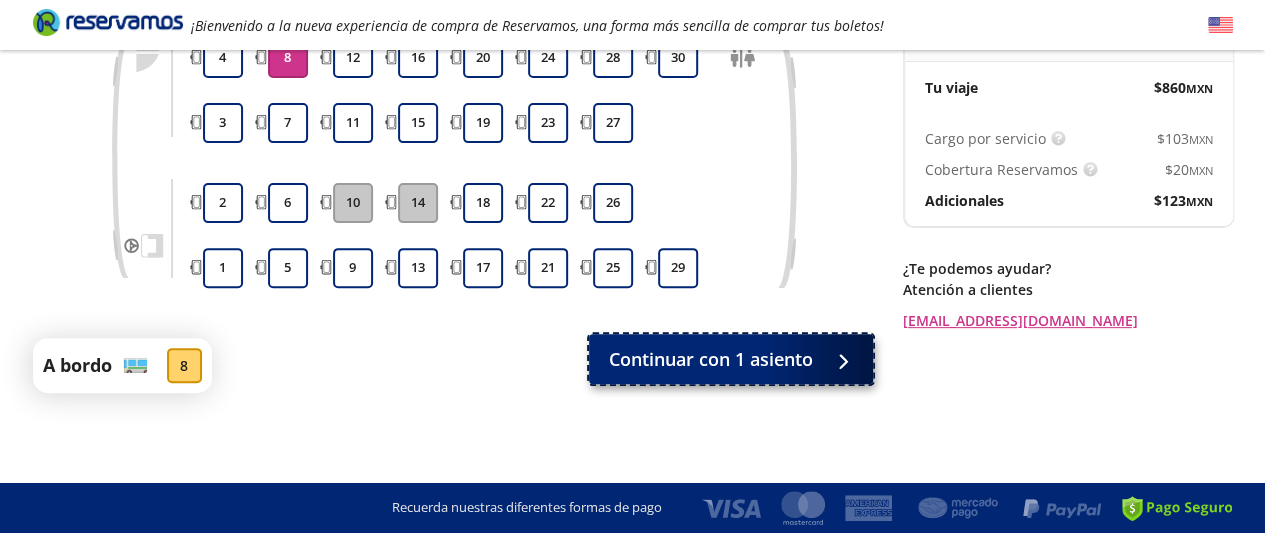 click on "Continuar con 1 asiento" at bounding box center (711, 359) 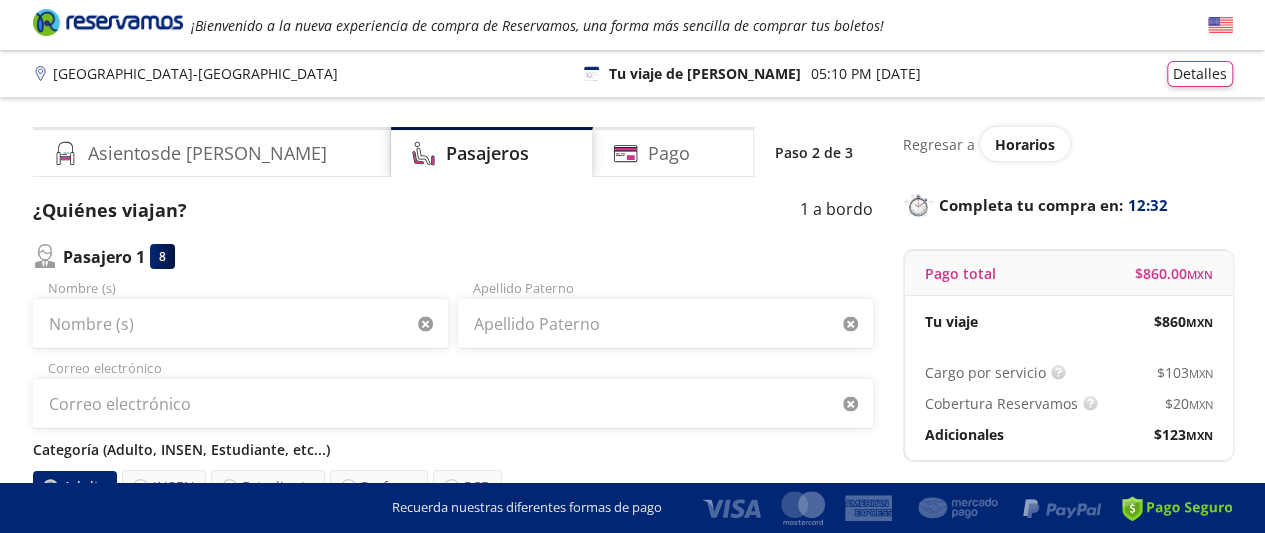scroll, scrollTop: 8, scrollLeft: 0, axis: vertical 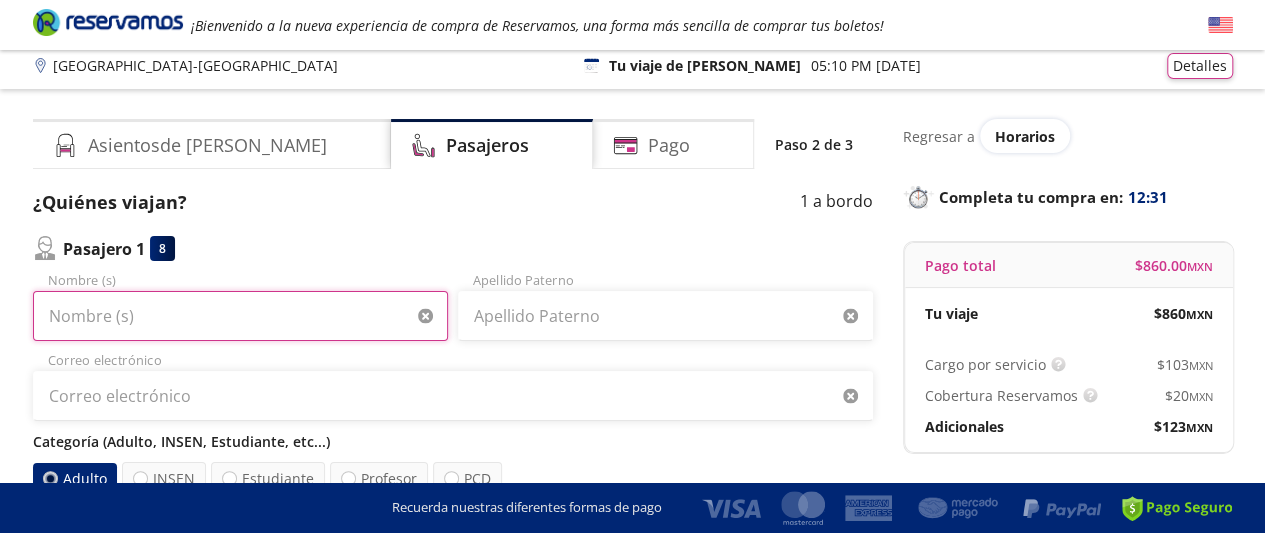 click on "Nombre (s)" at bounding box center [240, 316] 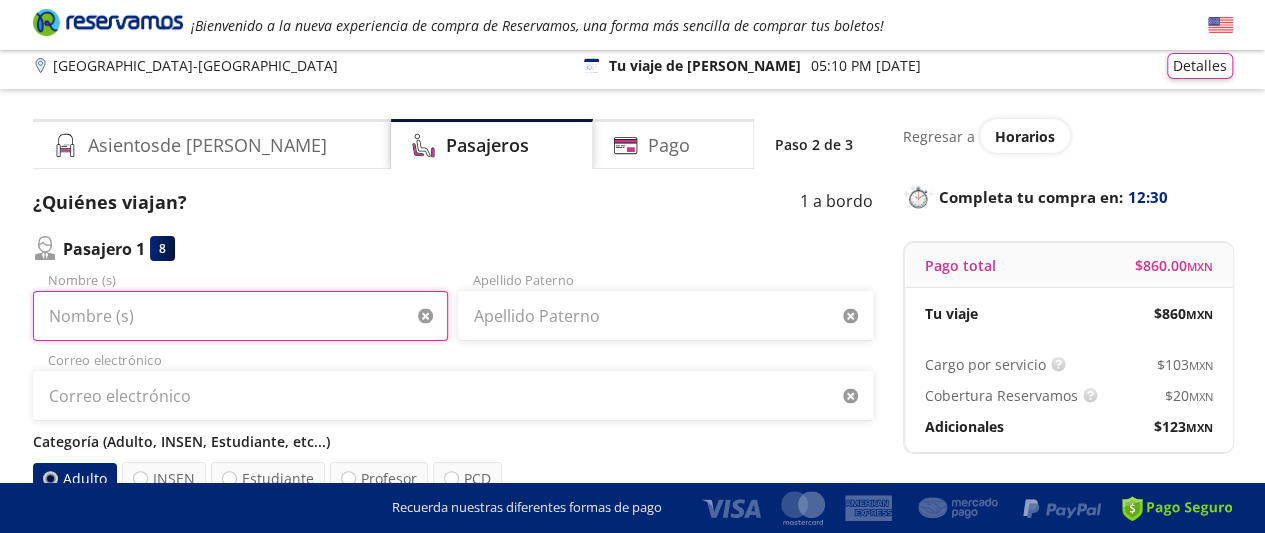 type on "[PERSON_NAME]" 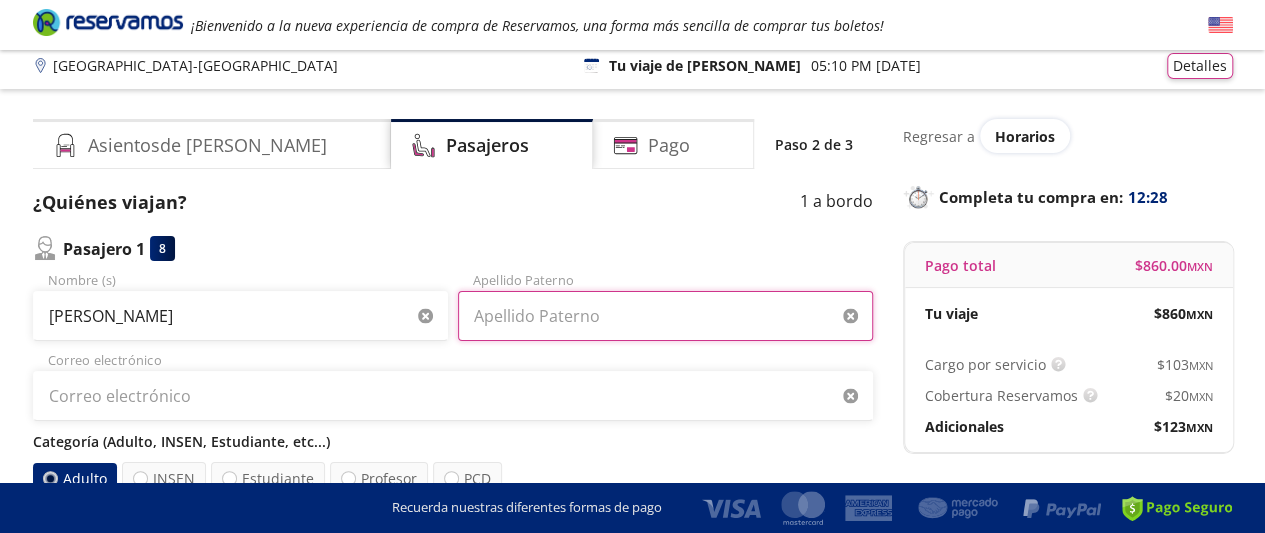 click on "Apellido Paterno" at bounding box center [665, 316] 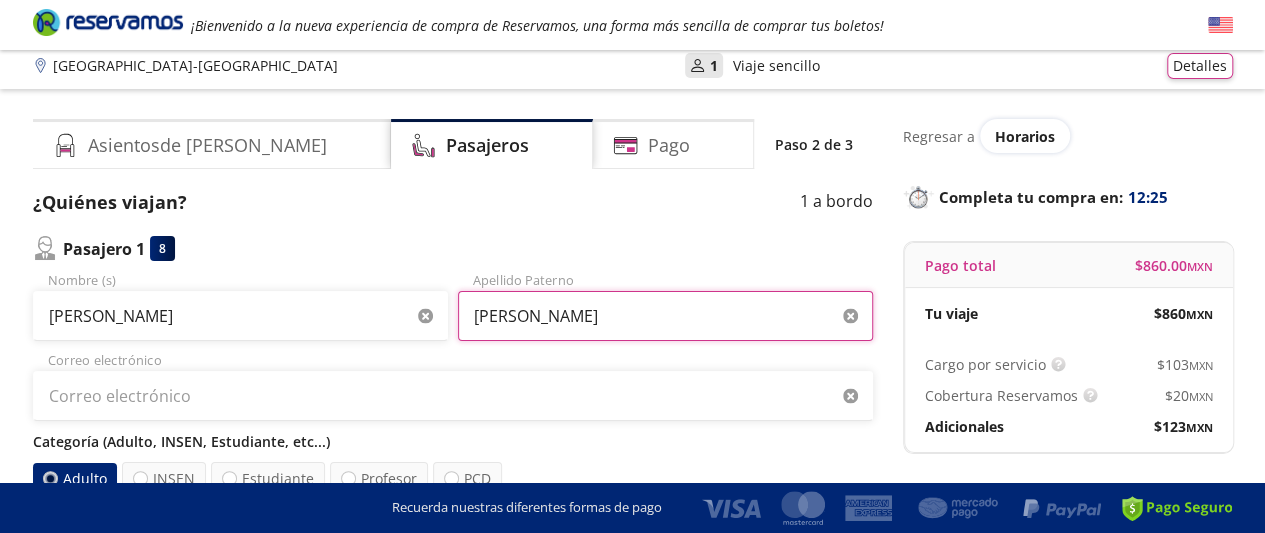 scroll, scrollTop: 194, scrollLeft: 0, axis: vertical 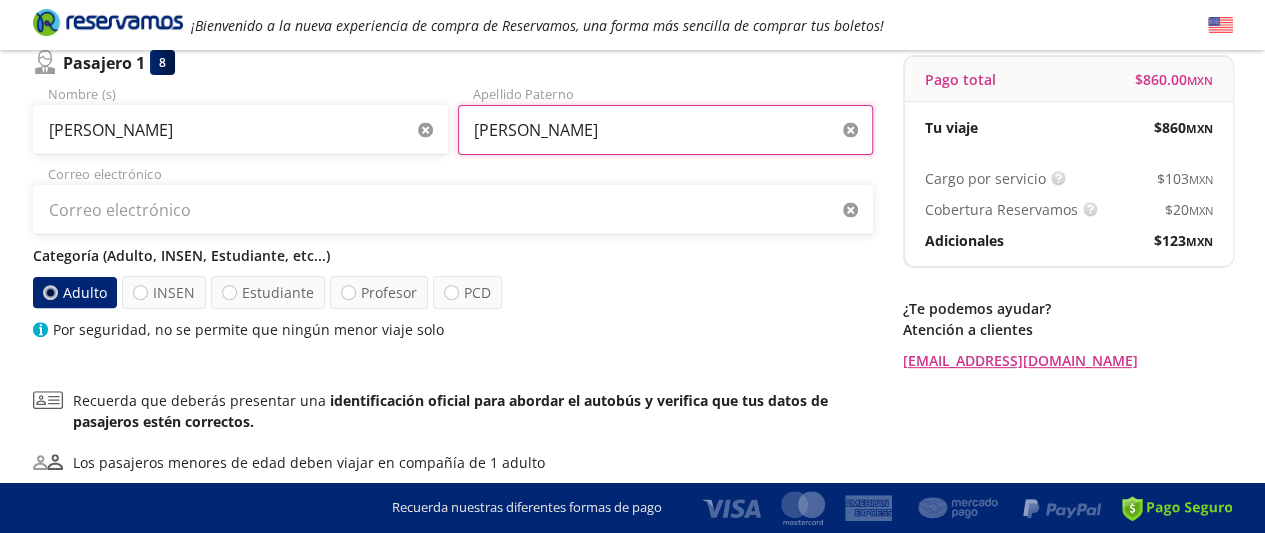 type on "[PERSON_NAME]" 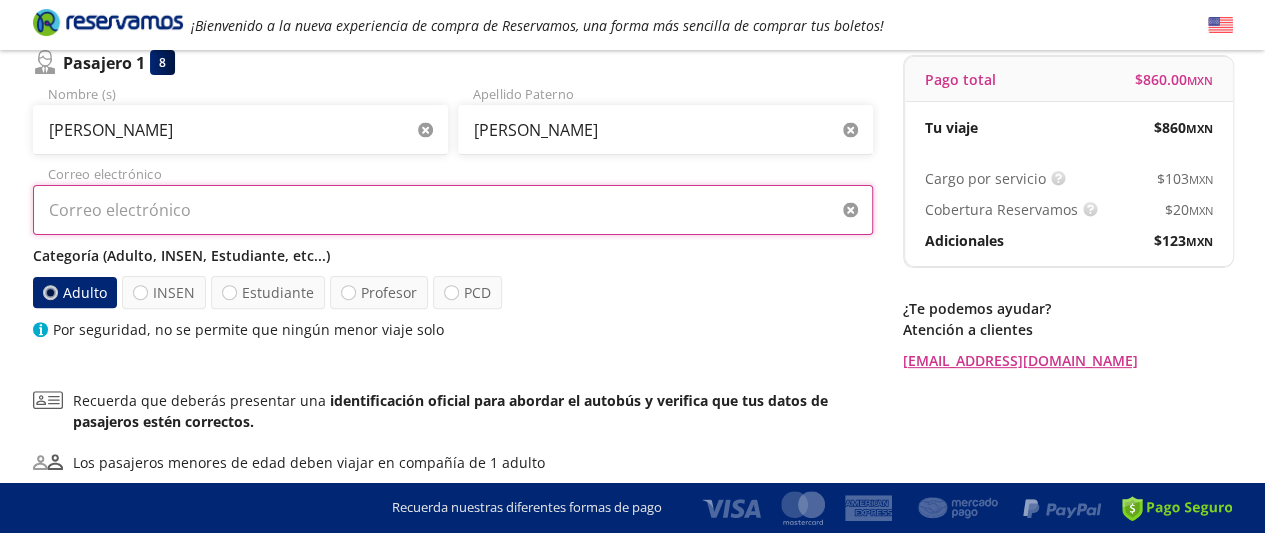 click on "Correo electrónico" at bounding box center [453, 210] 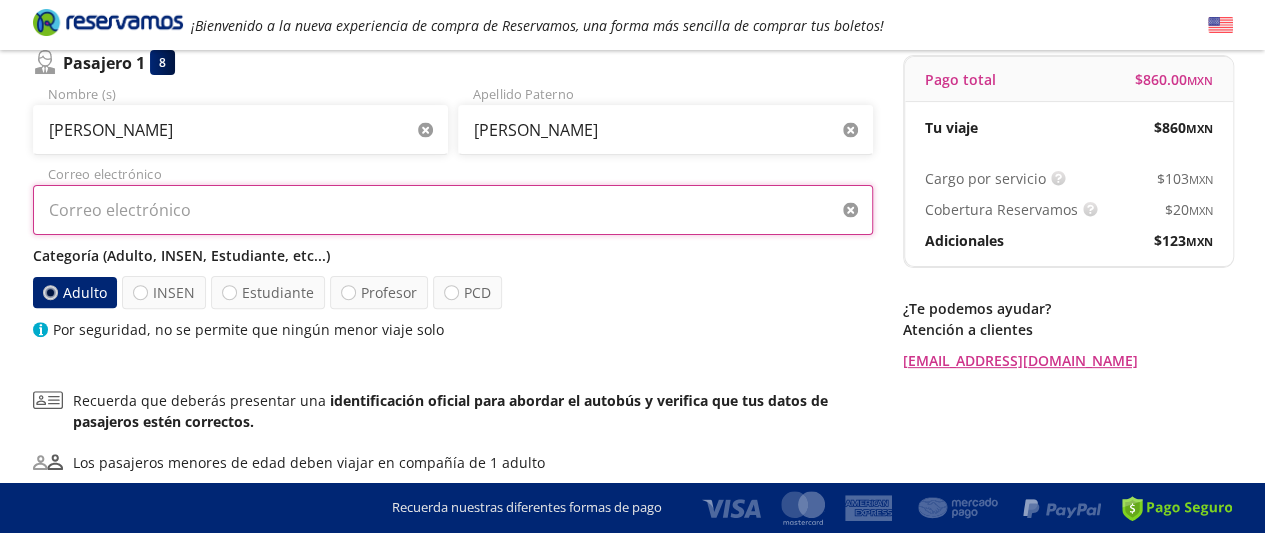 type on "[EMAIL_ADDRESS][DOMAIN_NAME]" 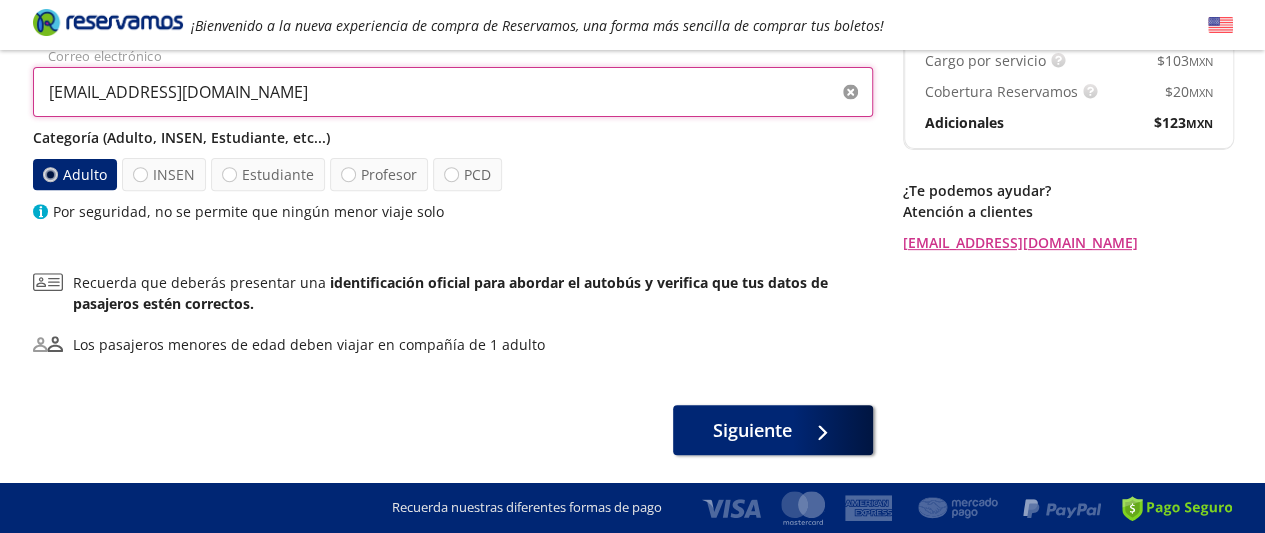 scroll, scrollTop: 313, scrollLeft: 0, axis: vertical 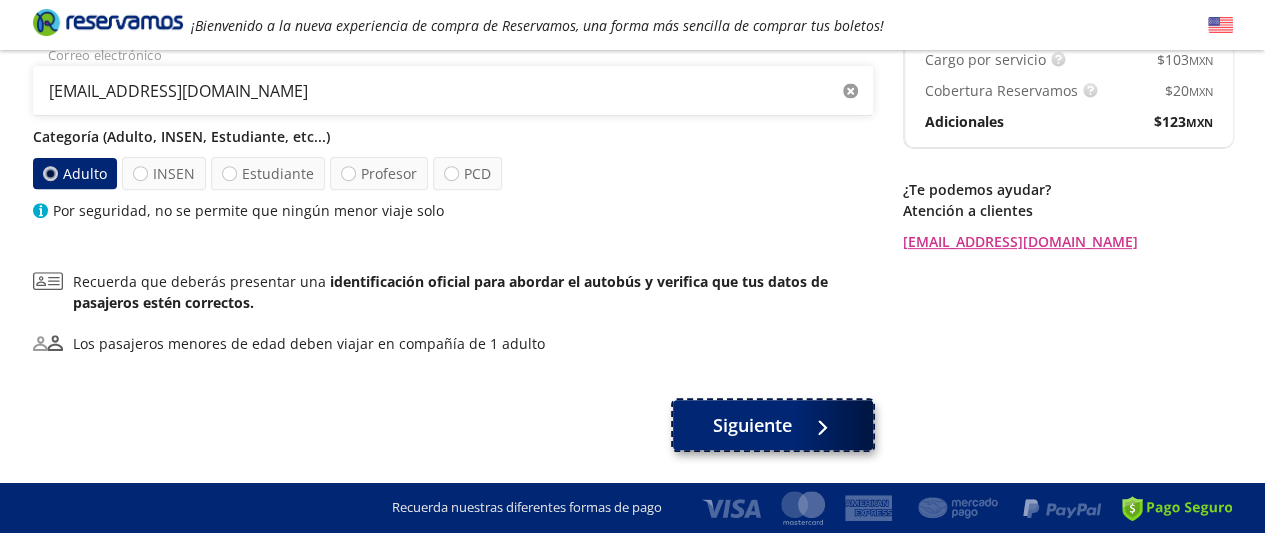 click on "Siguiente" at bounding box center (752, 425) 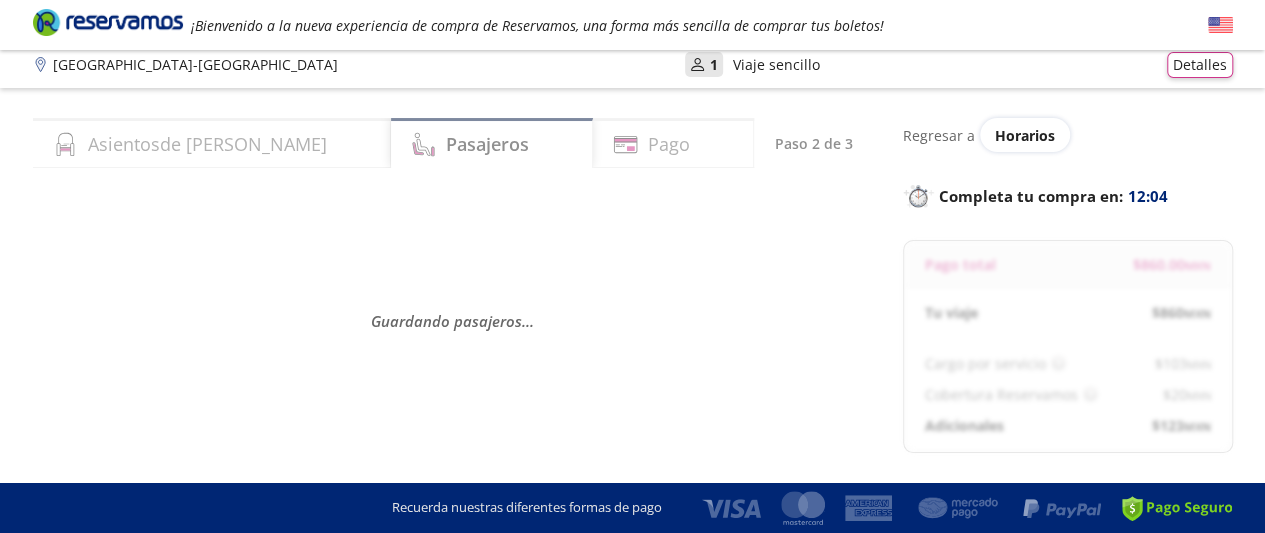 scroll, scrollTop: 10, scrollLeft: 0, axis: vertical 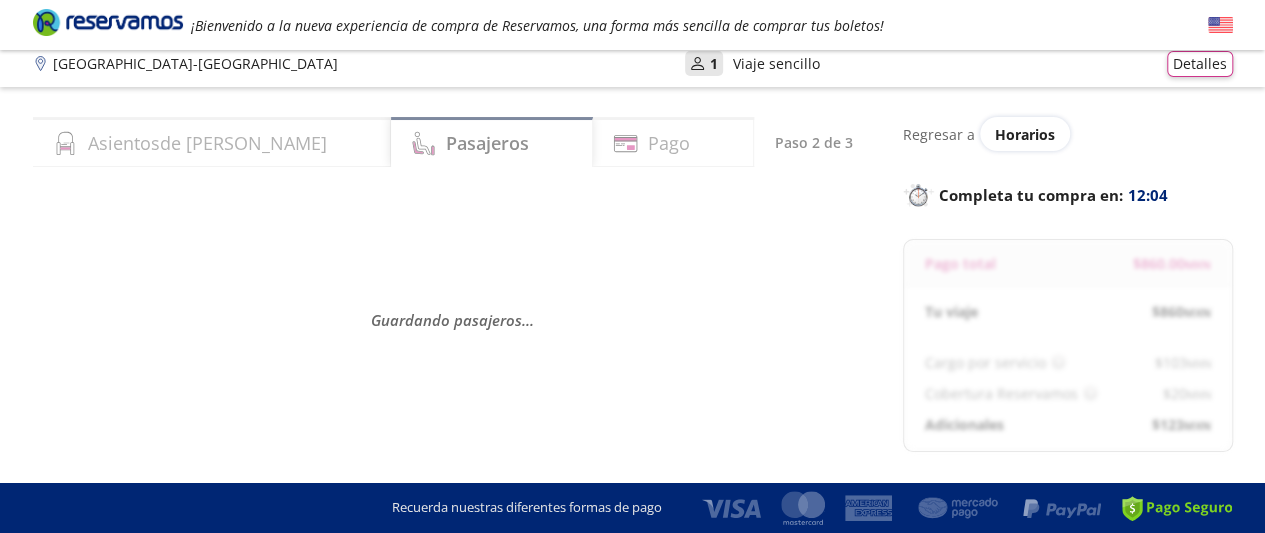 select on "MX" 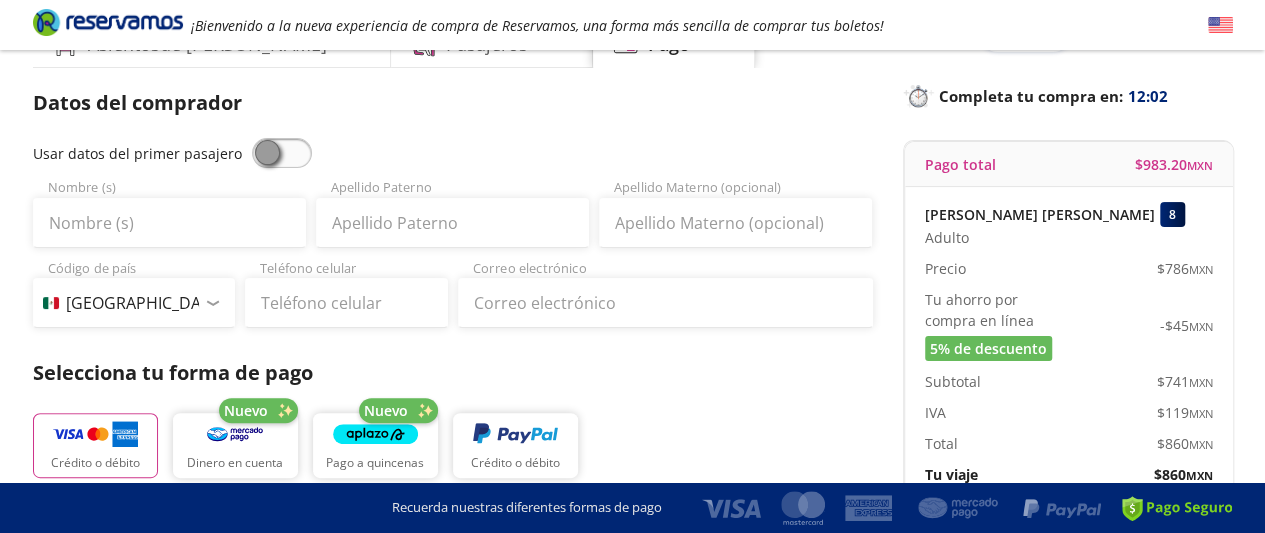 scroll, scrollTop: 111, scrollLeft: 0, axis: vertical 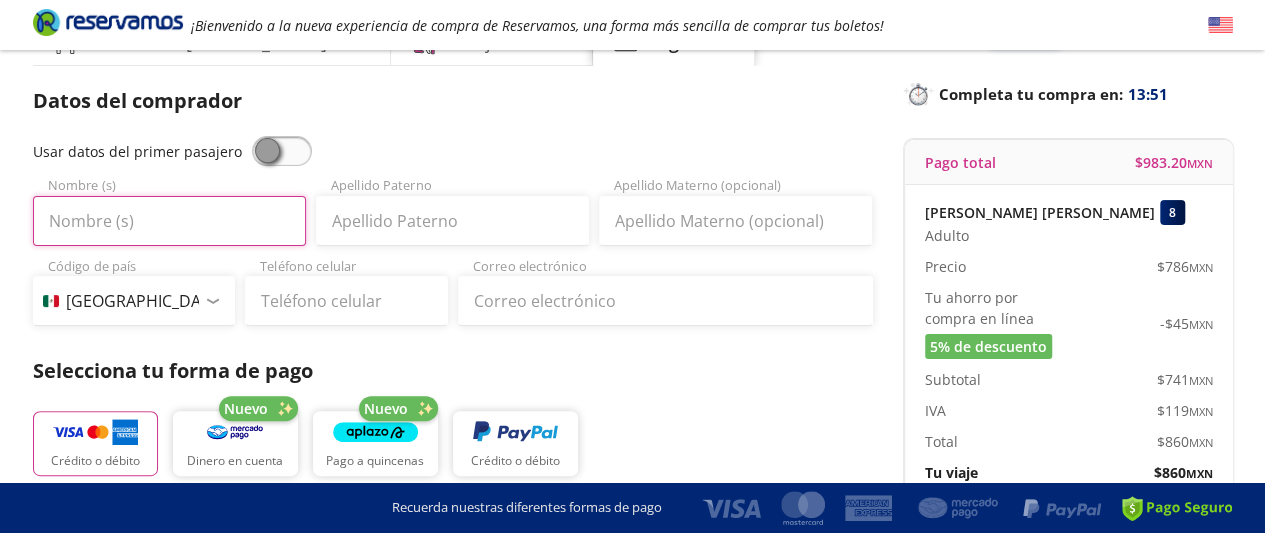 click on "Nombre (s)" at bounding box center (169, 221) 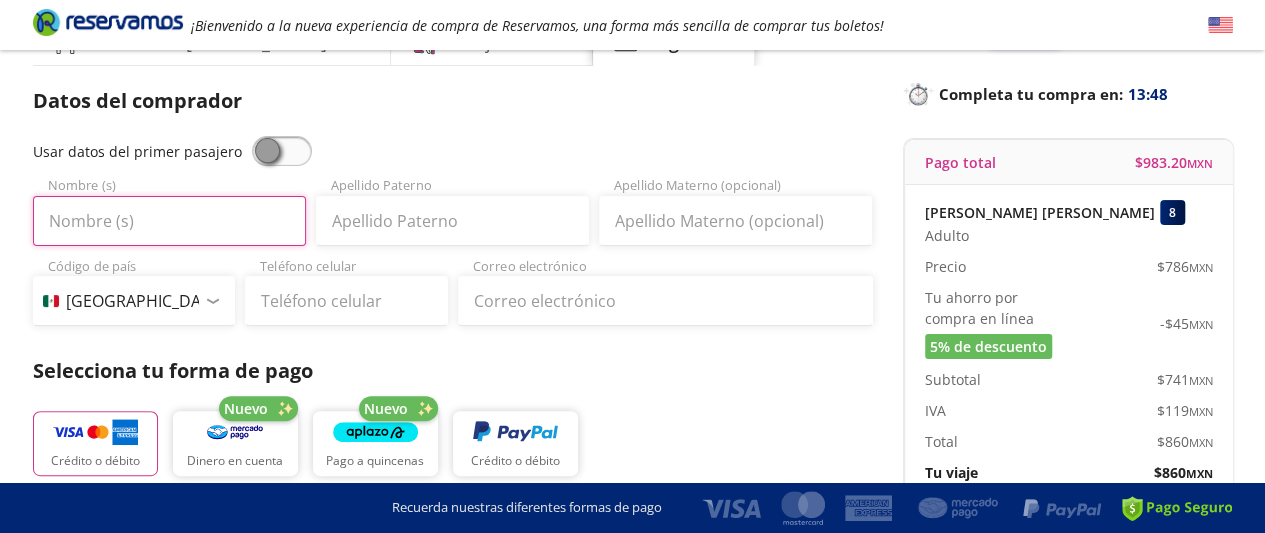 click on "Nombre (s)" at bounding box center (169, 221) 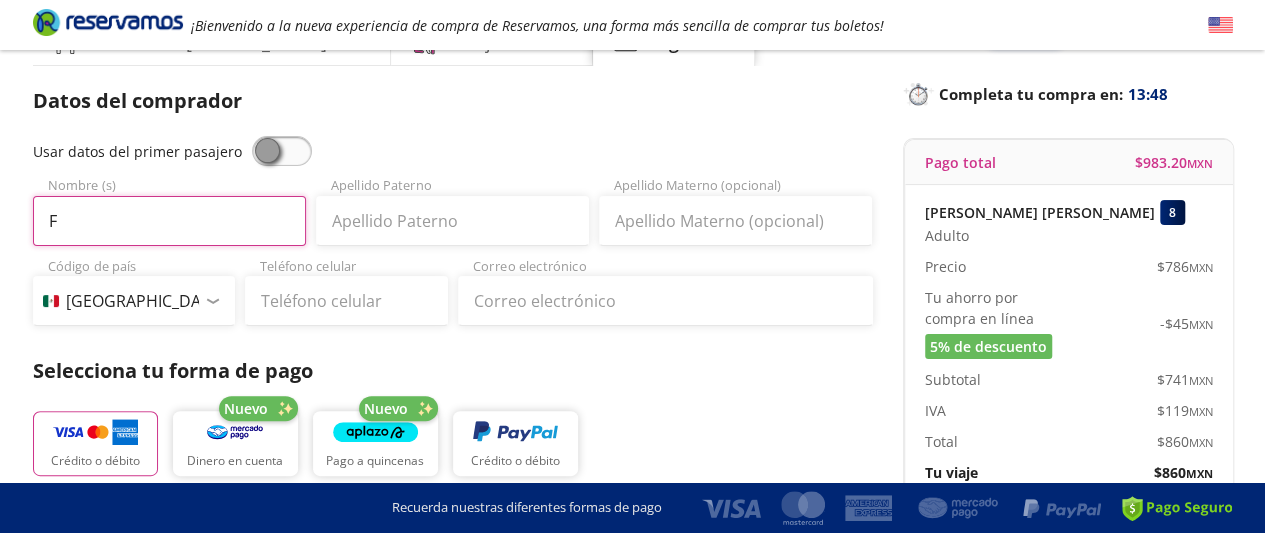 click on "F" at bounding box center [169, 221] 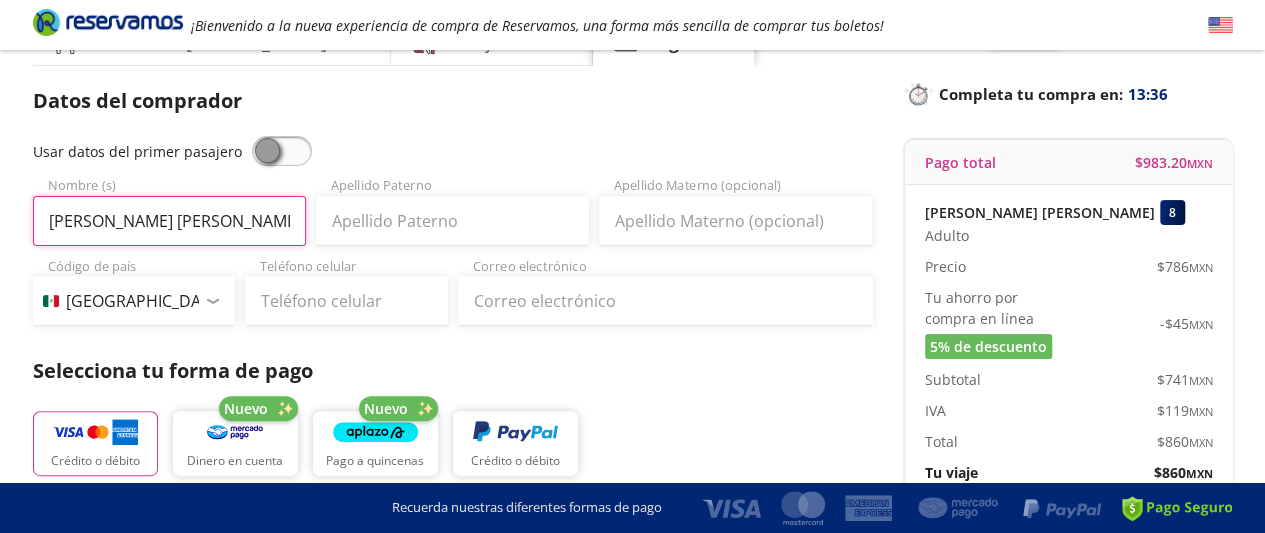 drag, startPoint x: 234, startPoint y: 224, endPoint x: 157, endPoint y: 221, distance: 77.05842 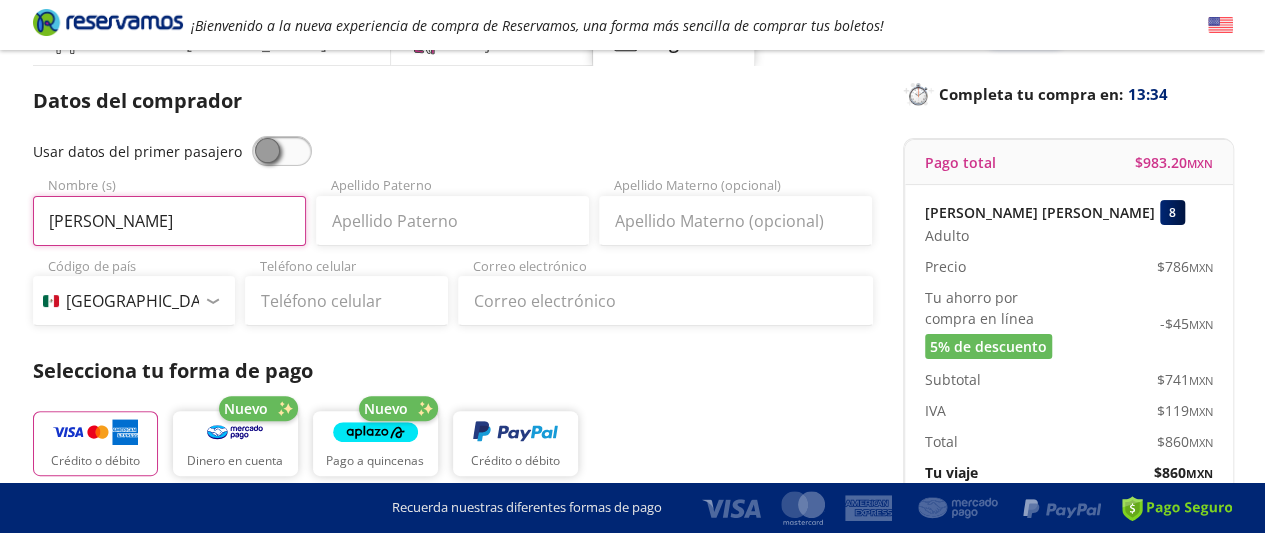 type on "[PERSON_NAME]" 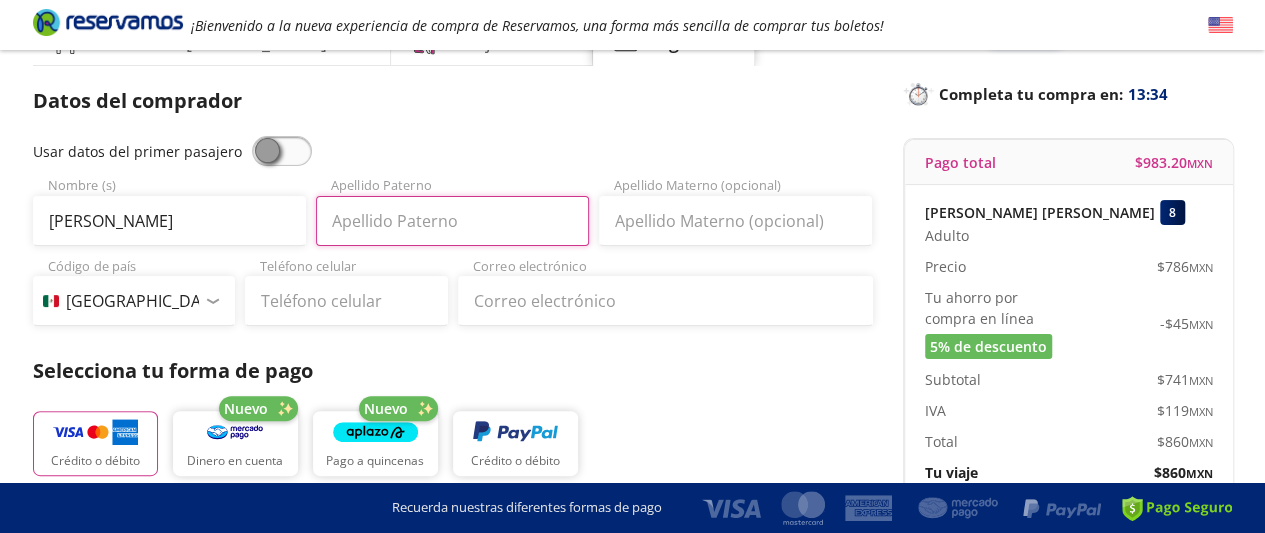 click on "Apellido Paterno" at bounding box center [452, 221] 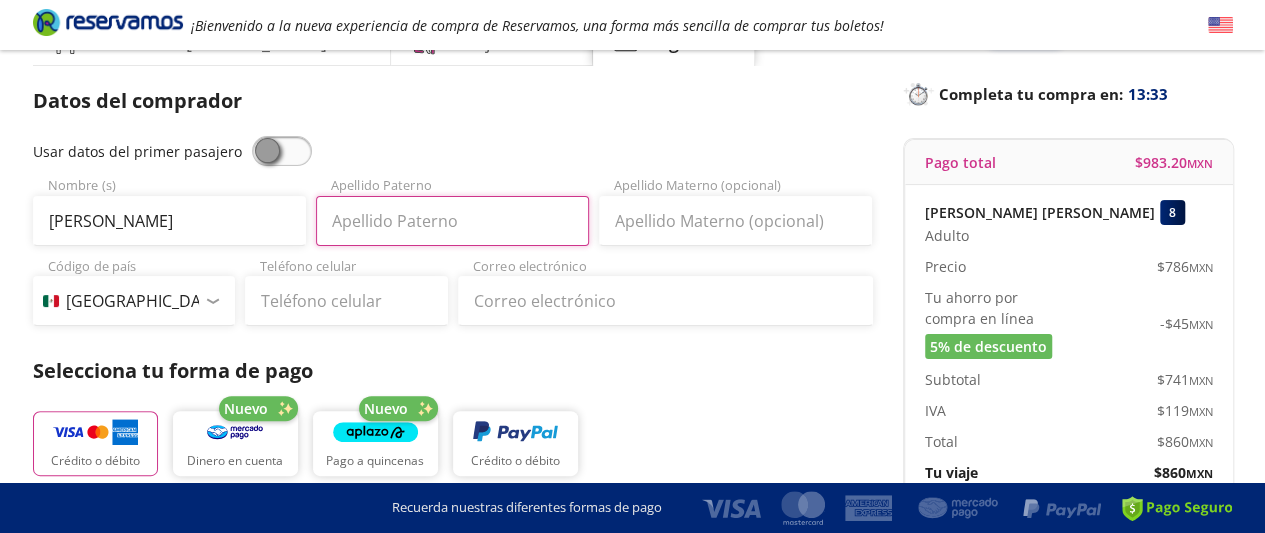 type on "[PERSON_NAME]" 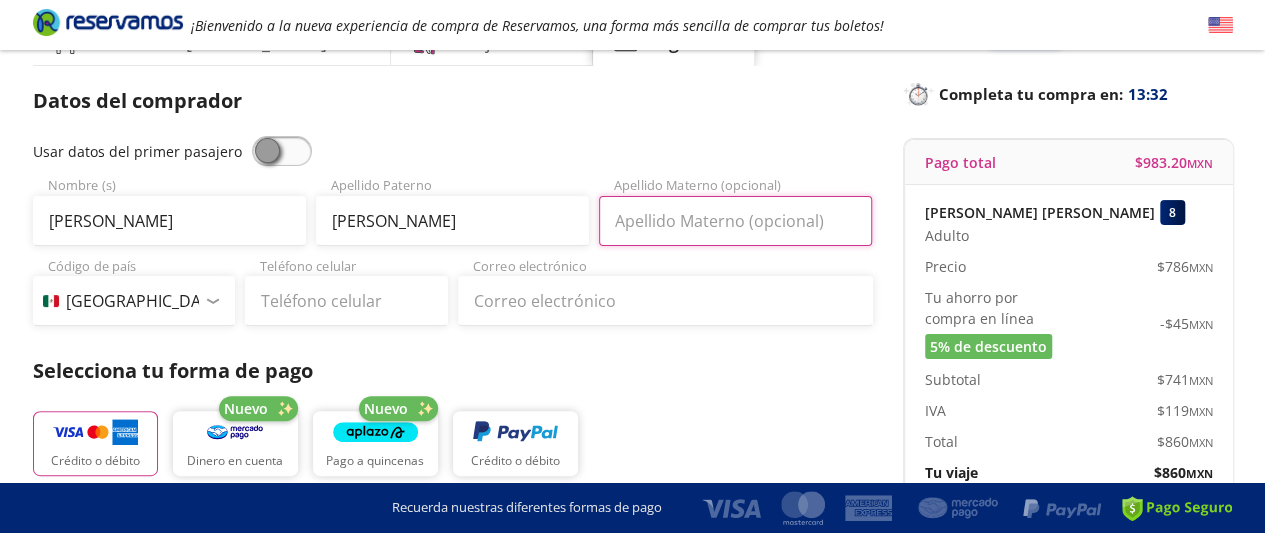 click on "Apellido Materno (opcional)" at bounding box center (735, 221) 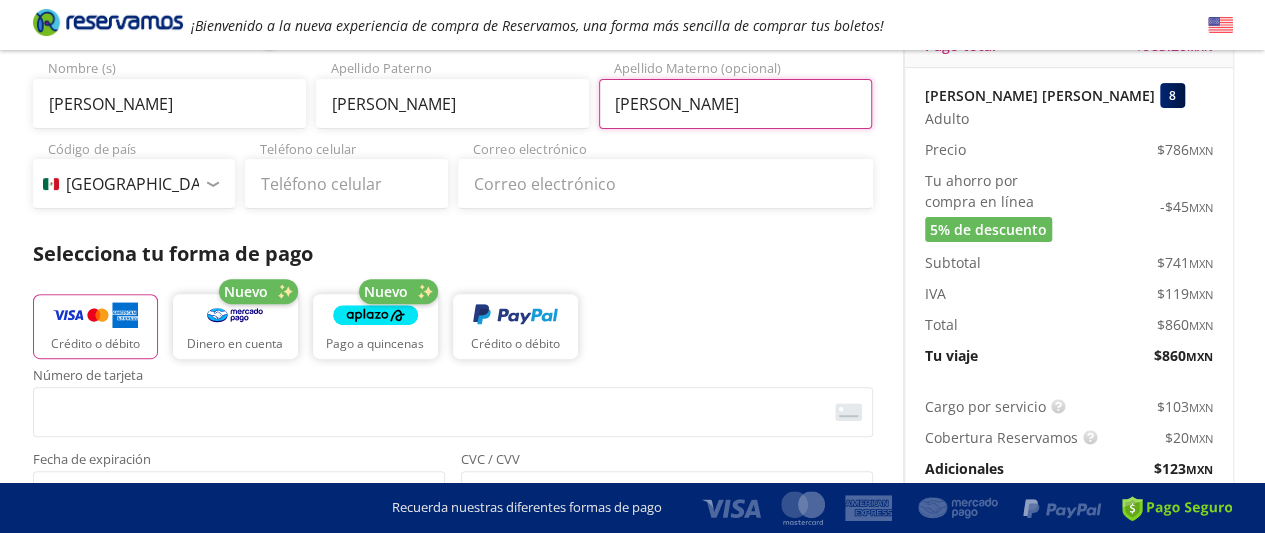 scroll, scrollTop: 231, scrollLeft: 0, axis: vertical 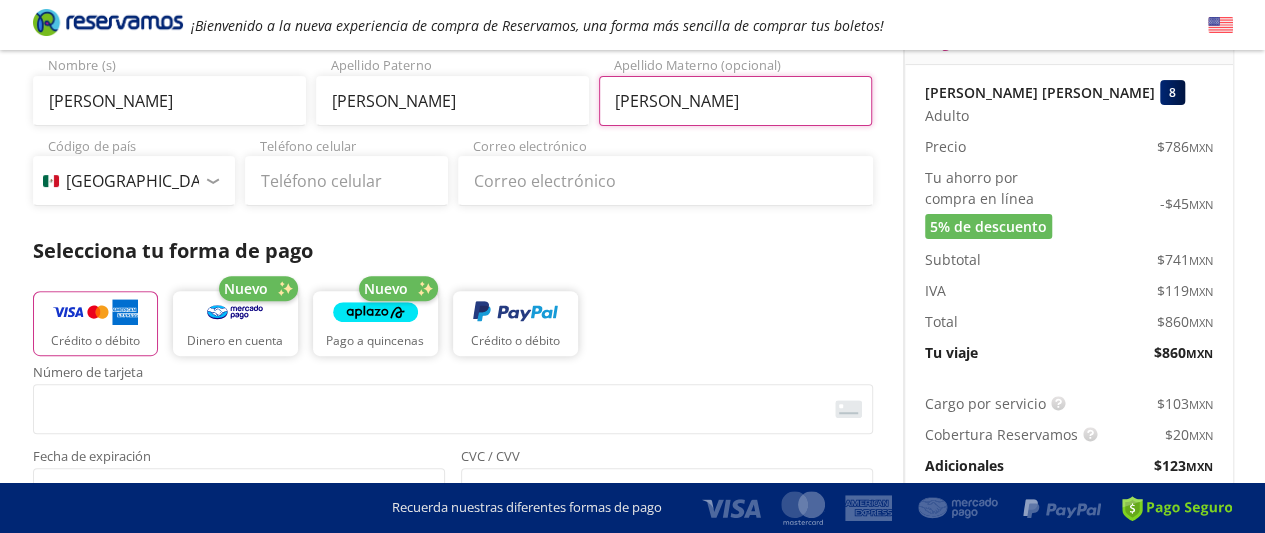 type on "[PERSON_NAME]" 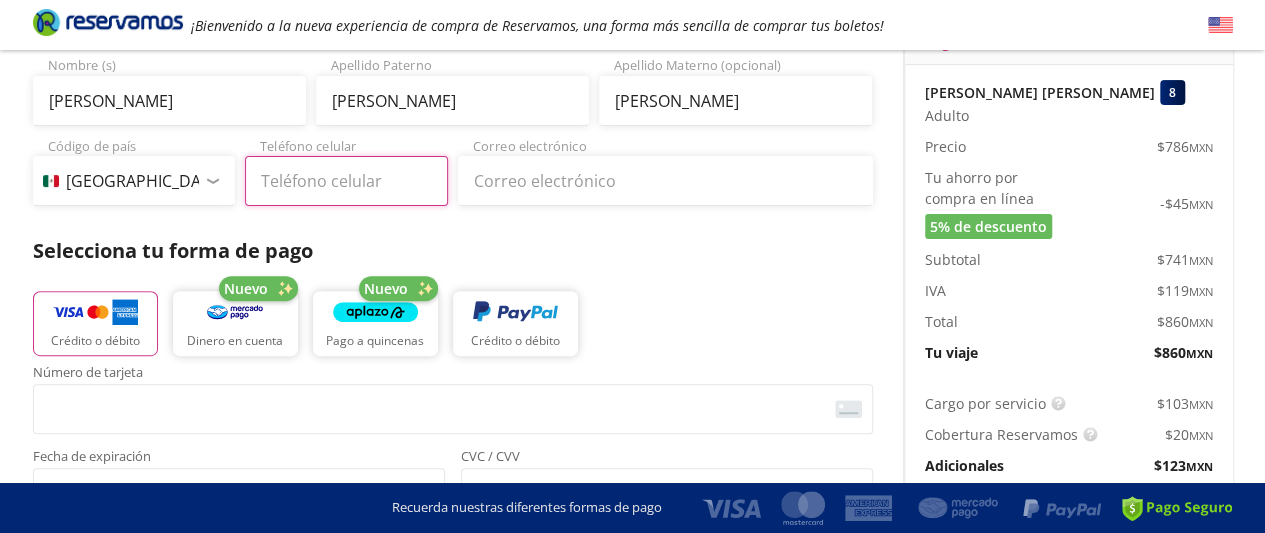 click on "Teléfono celular" at bounding box center (346, 181) 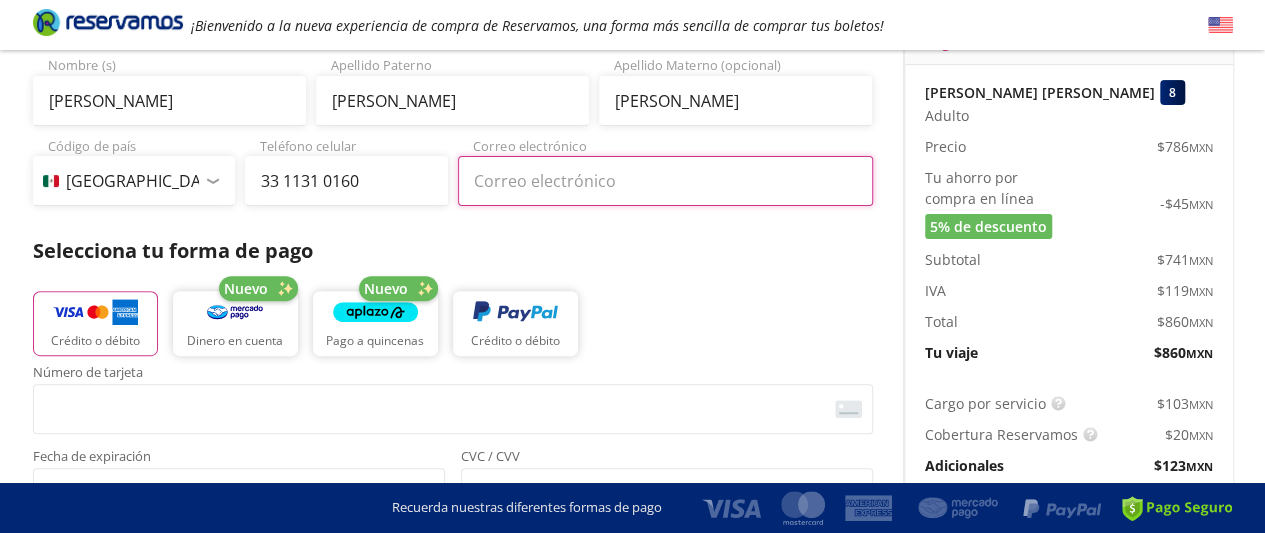 click on "Correo electrónico" at bounding box center (665, 181) 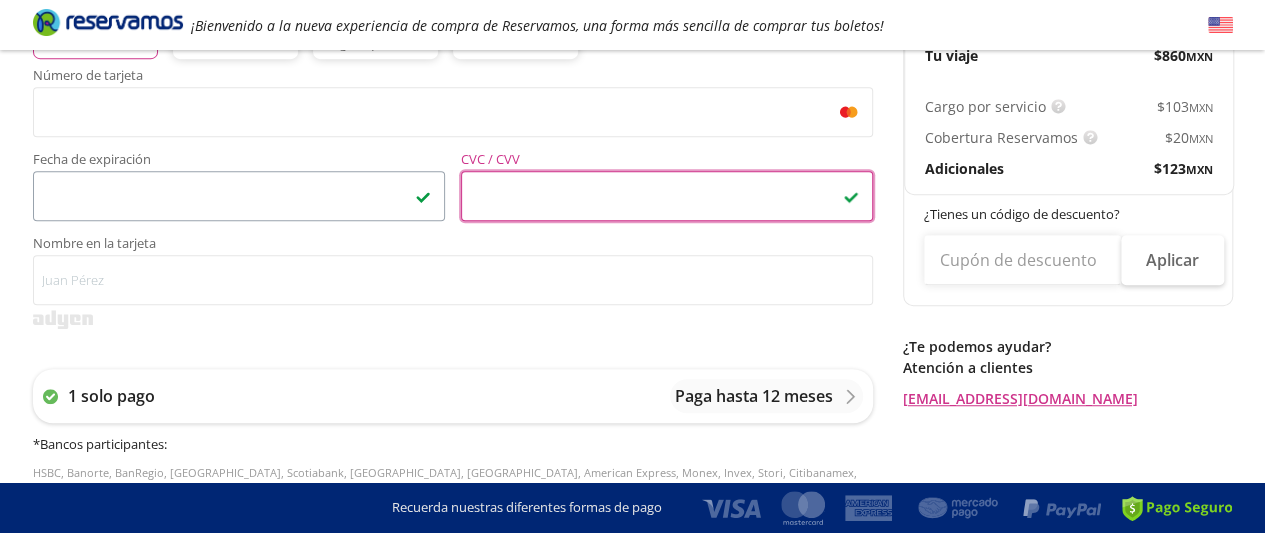 scroll, scrollTop: 528, scrollLeft: 0, axis: vertical 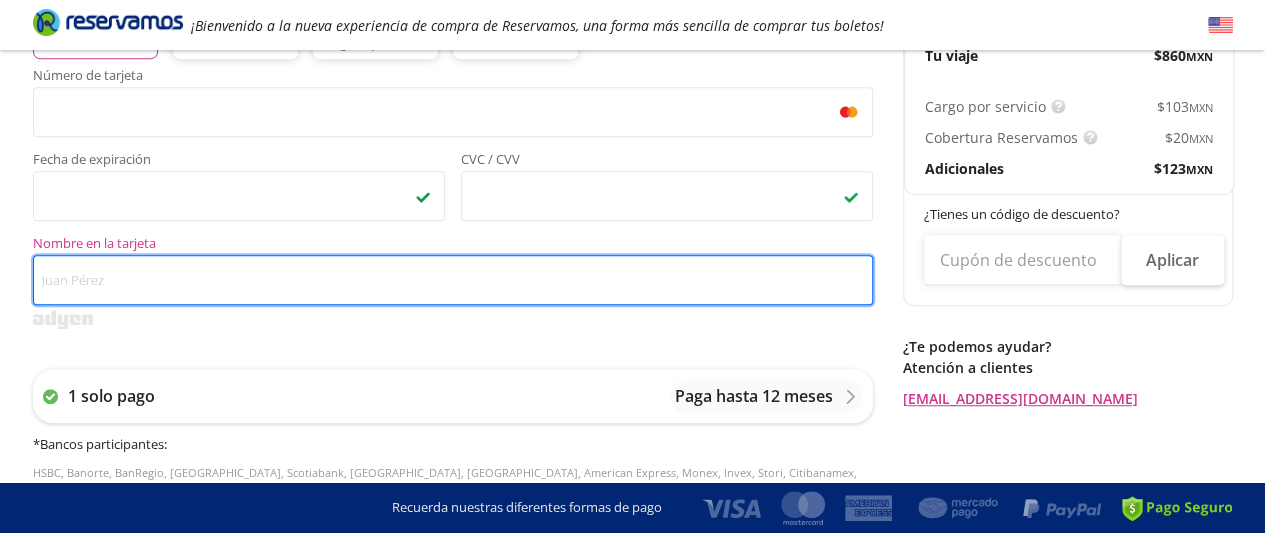 click on "Nombre en la tarjeta" at bounding box center (453, 280) 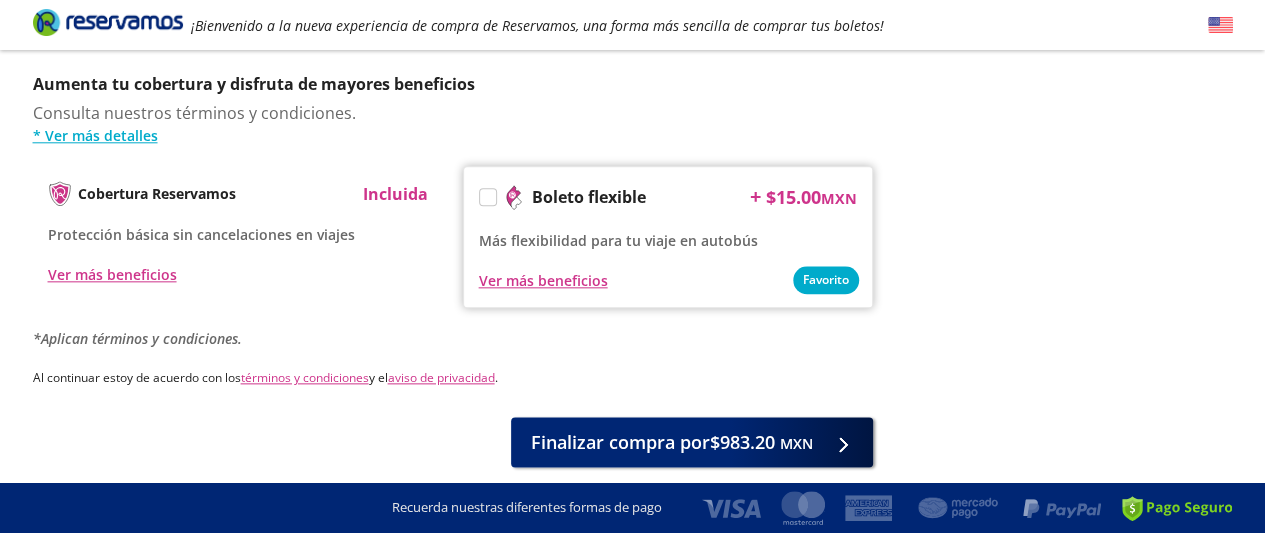 scroll, scrollTop: 1012, scrollLeft: 0, axis: vertical 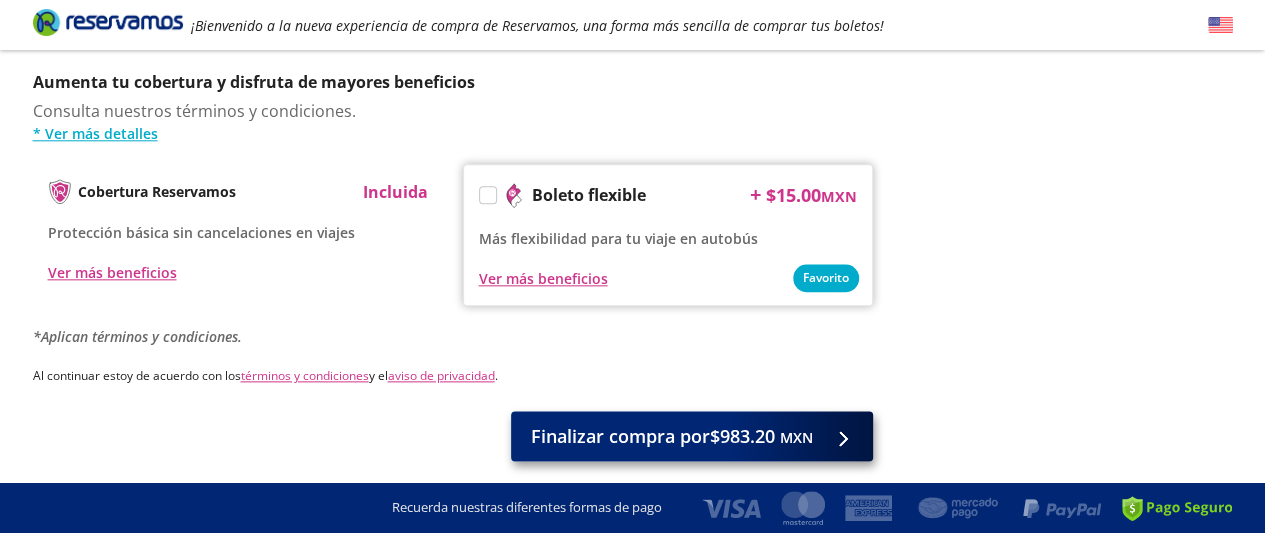 type on "[PERSON_NAME]" 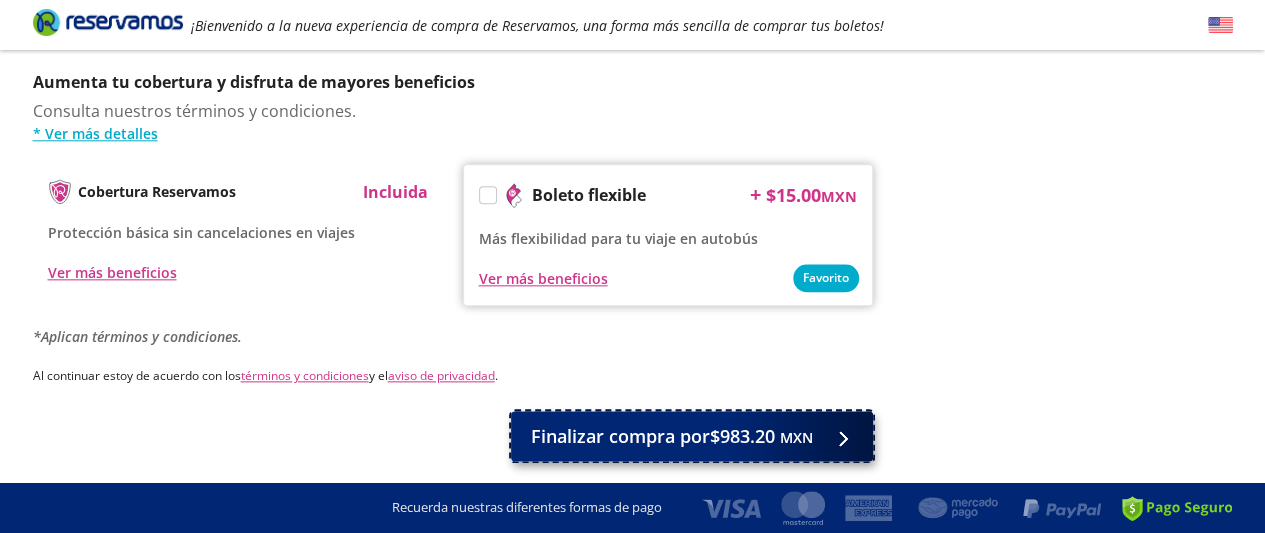 click on "Finalizar compra por  $983.20   MXN" at bounding box center (672, 436) 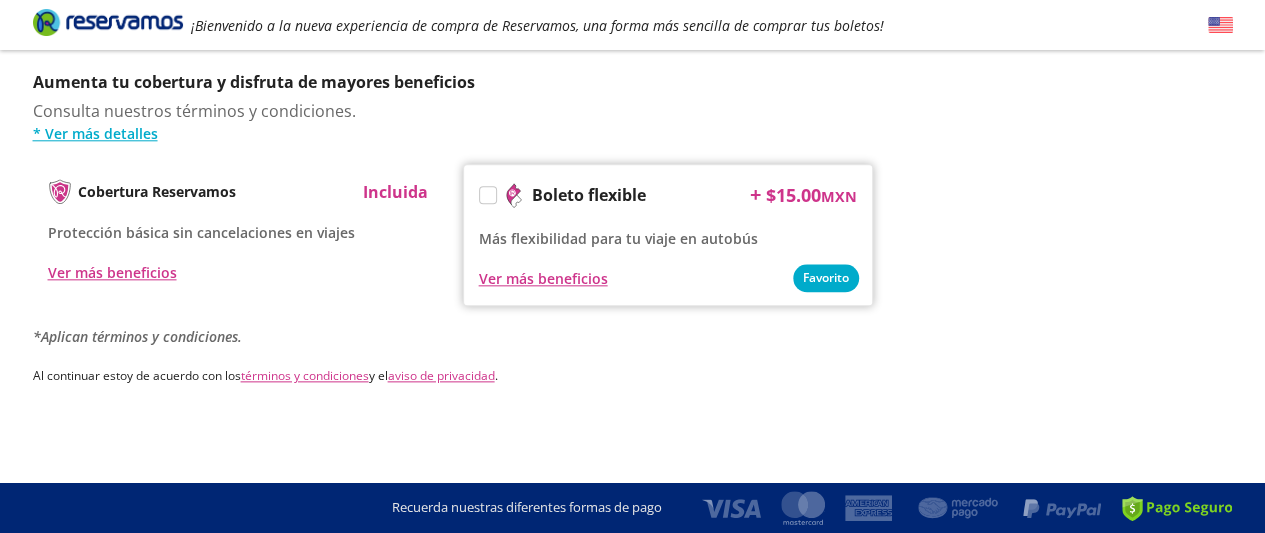 scroll, scrollTop: 0, scrollLeft: 0, axis: both 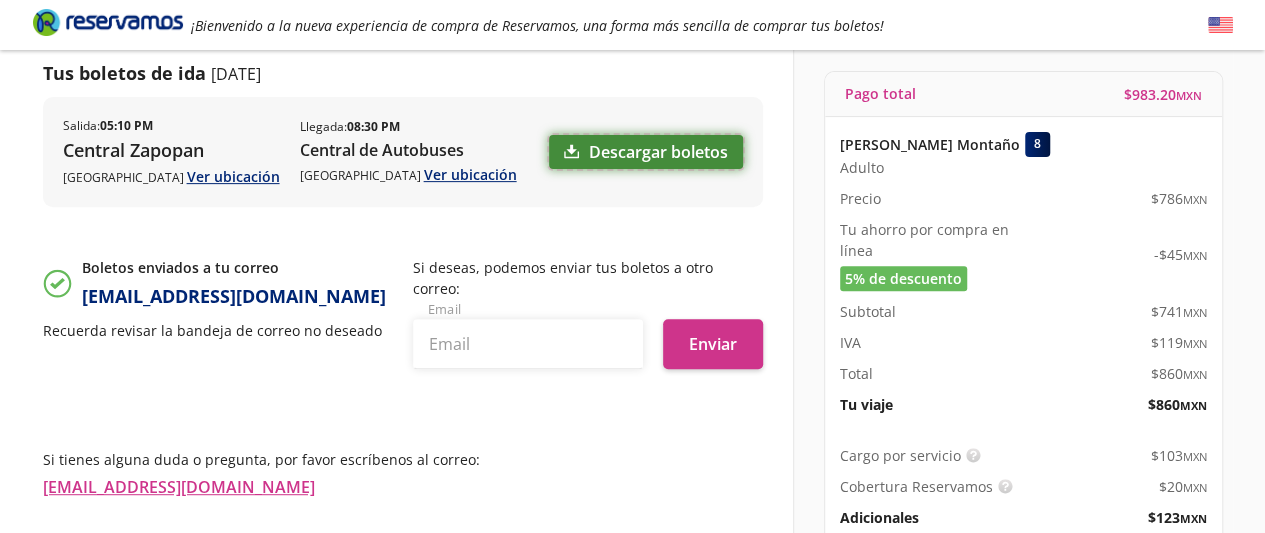 click on "Descargar boletos" at bounding box center (646, 152) 